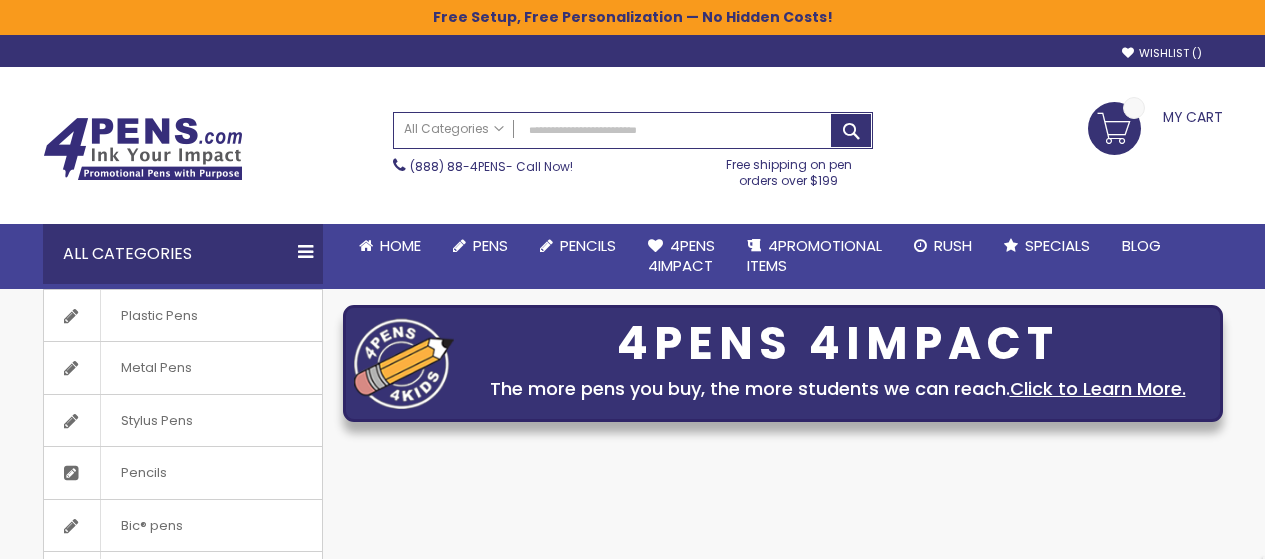 scroll, scrollTop: 0, scrollLeft: 0, axis: both 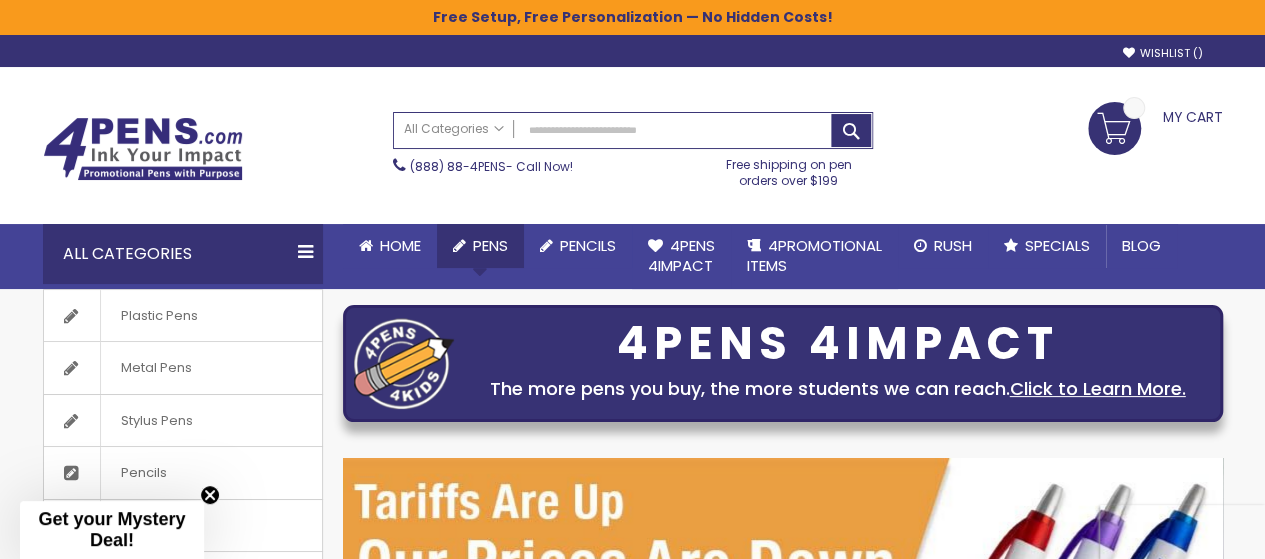click on "Pens" at bounding box center [490, 245] 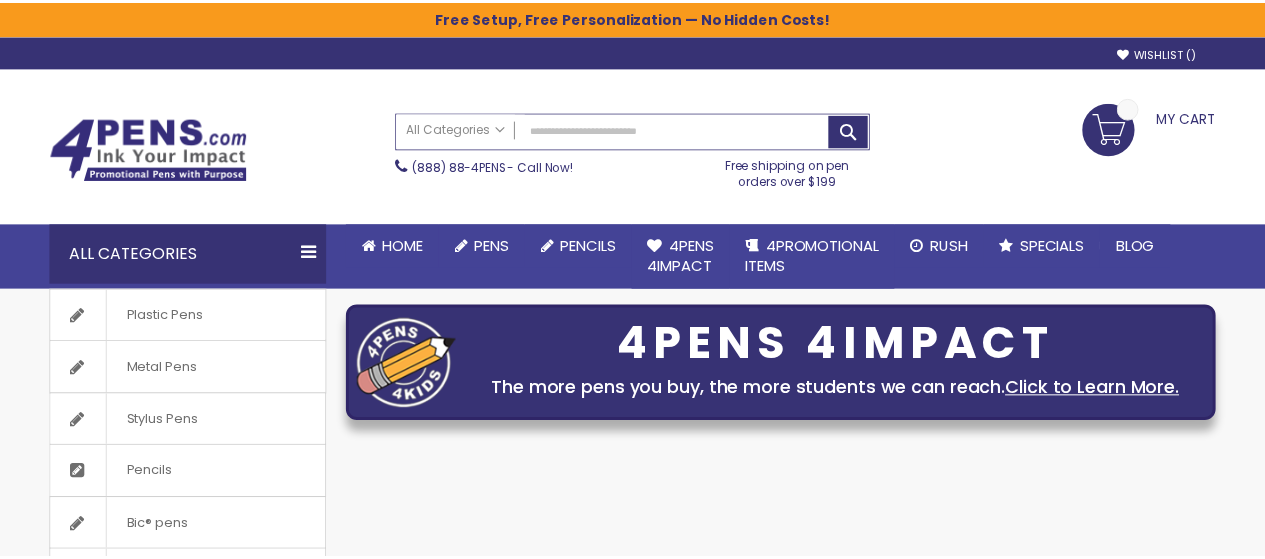 scroll, scrollTop: 0, scrollLeft: 0, axis: both 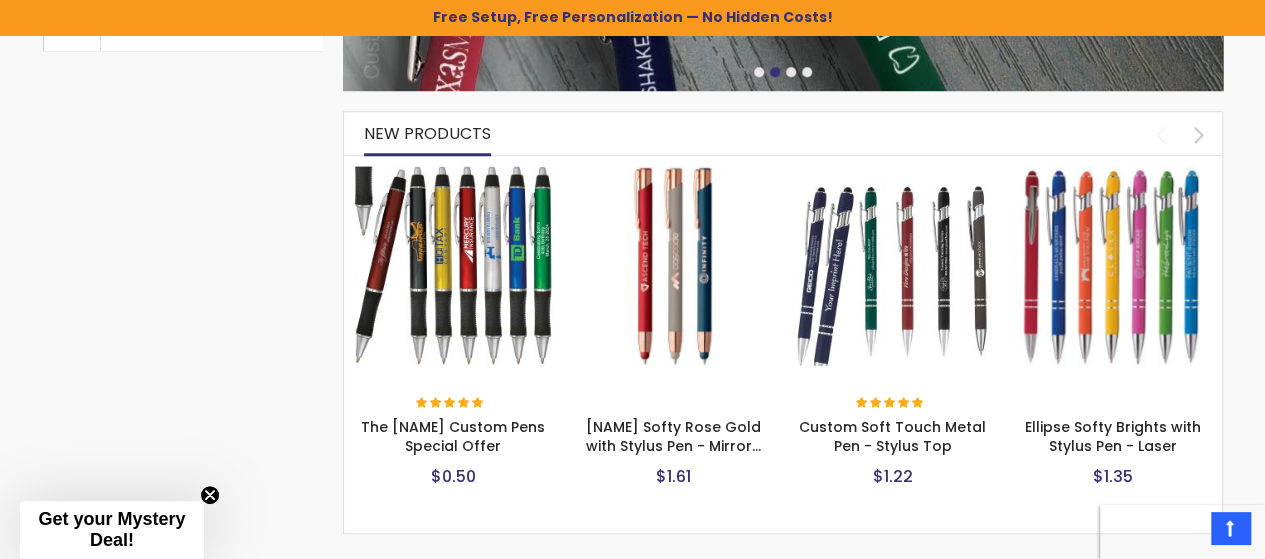 click at bounding box center (454, 266) 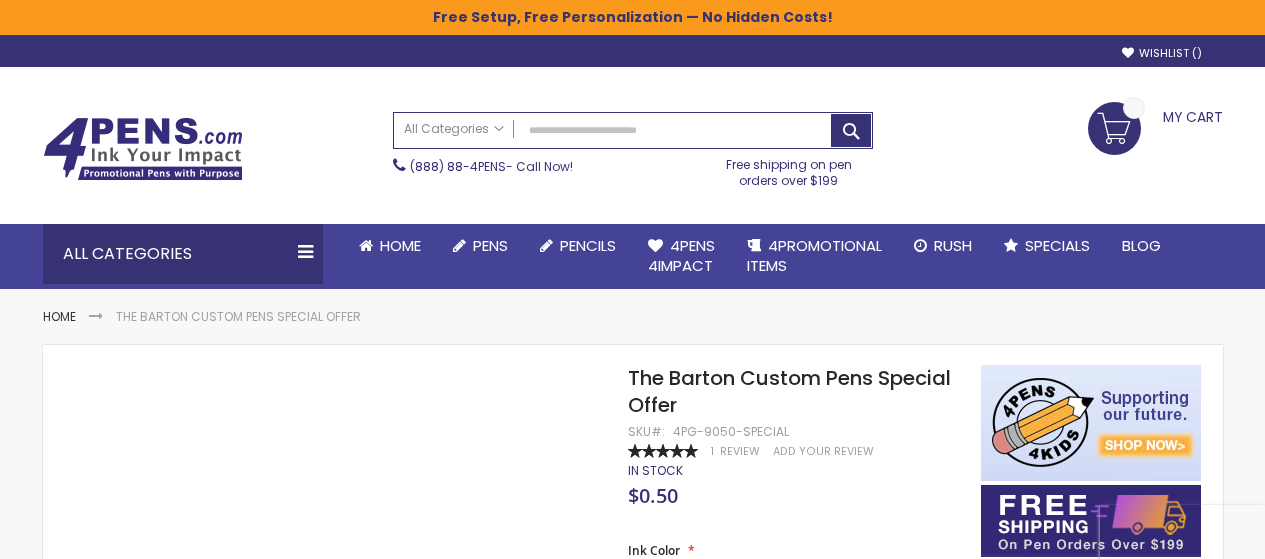scroll, scrollTop: 0, scrollLeft: 0, axis: both 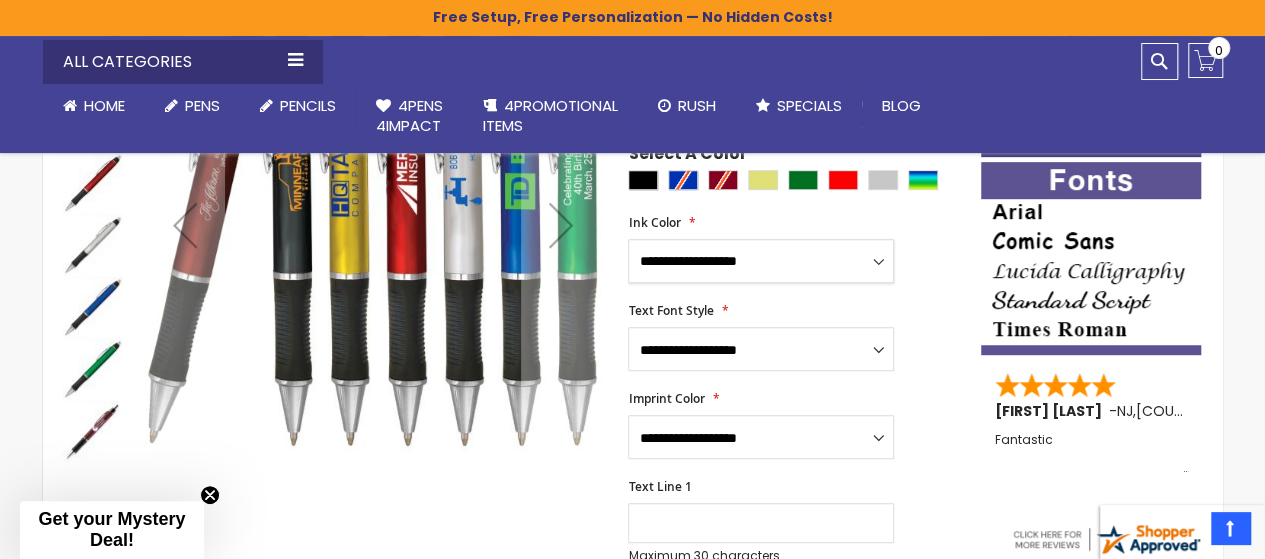 click on "**********" at bounding box center [761, 261] 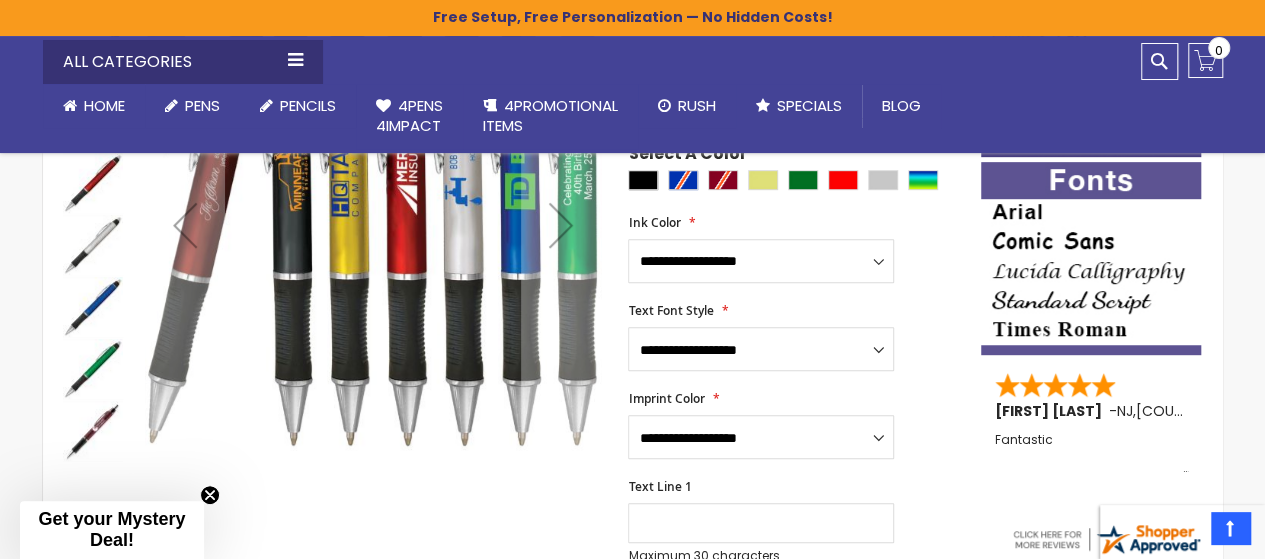 click on "**********" at bounding box center (794, 249) 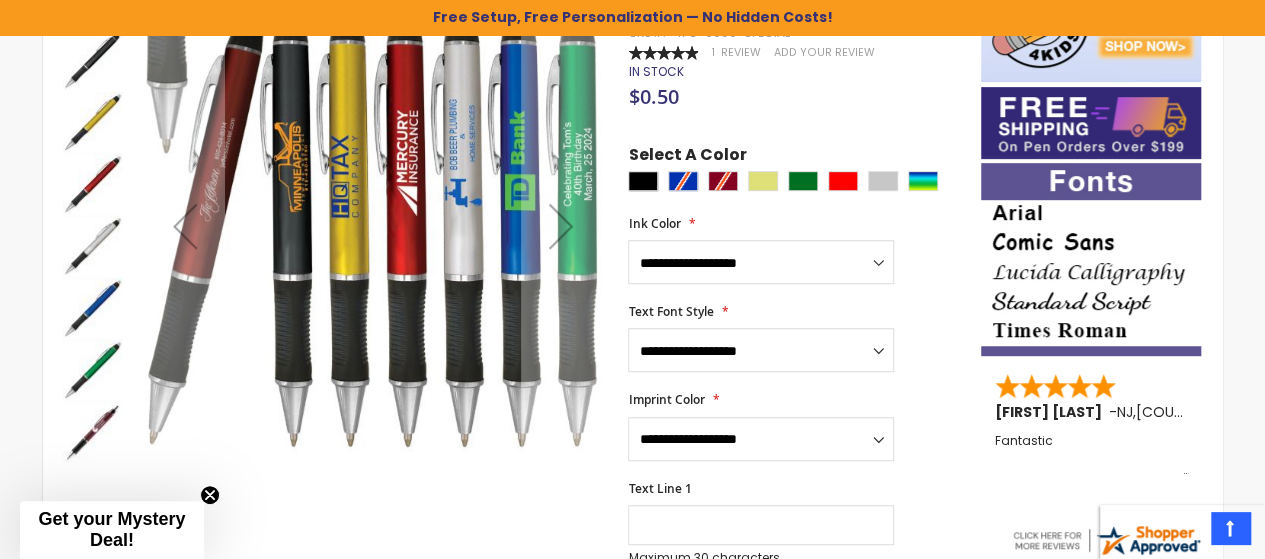 scroll, scrollTop: 0, scrollLeft: 0, axis: both 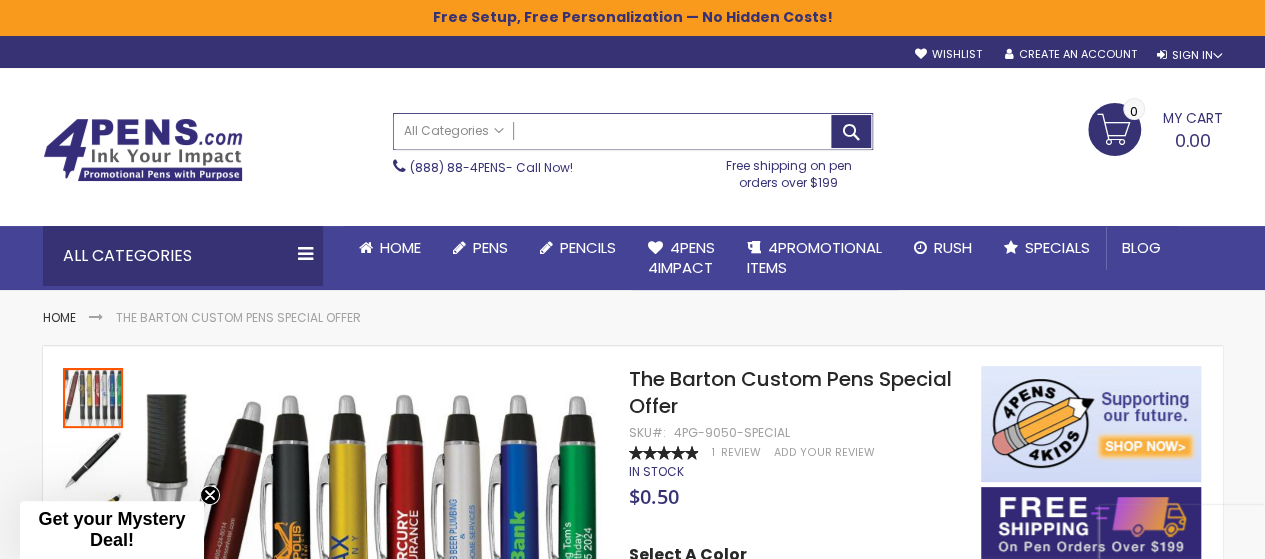 click on "Search" at bounding box center (633, 131) 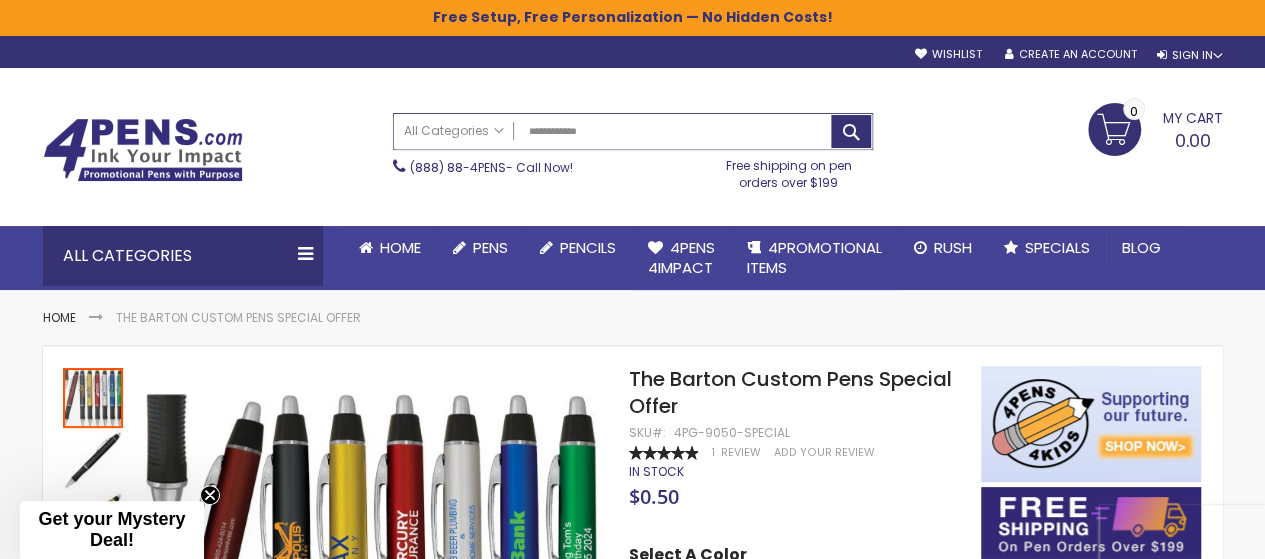 type on "**********" 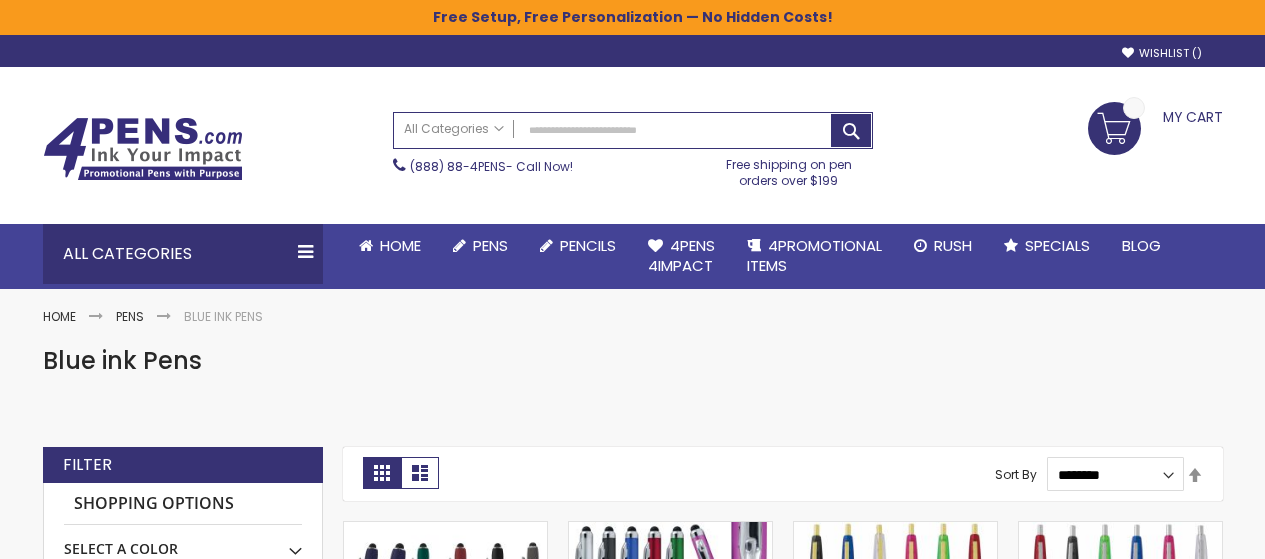 scroll, scrollTop: 0, scrollLeft: 0, axis: both 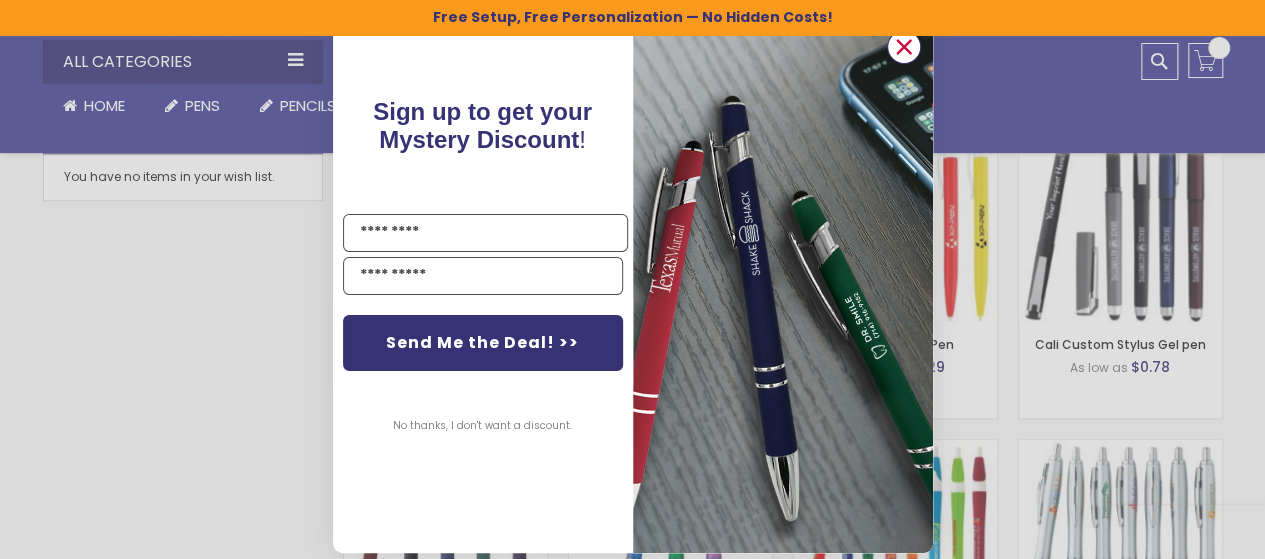 click 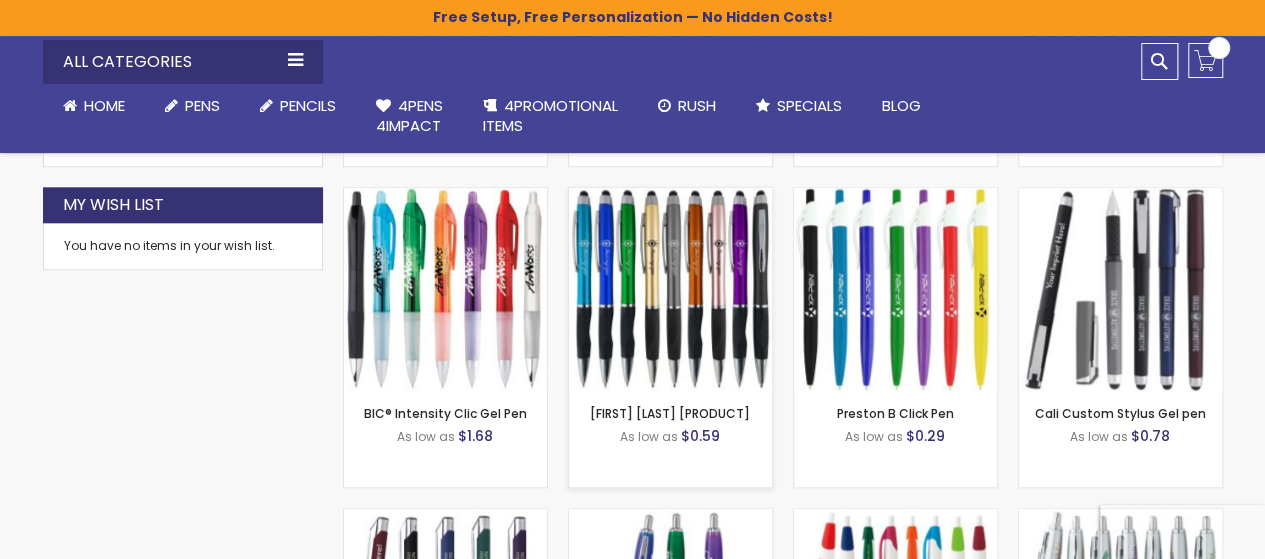 scroll, scrollTop: 1000, scrollLeft: 0, axis: vertical 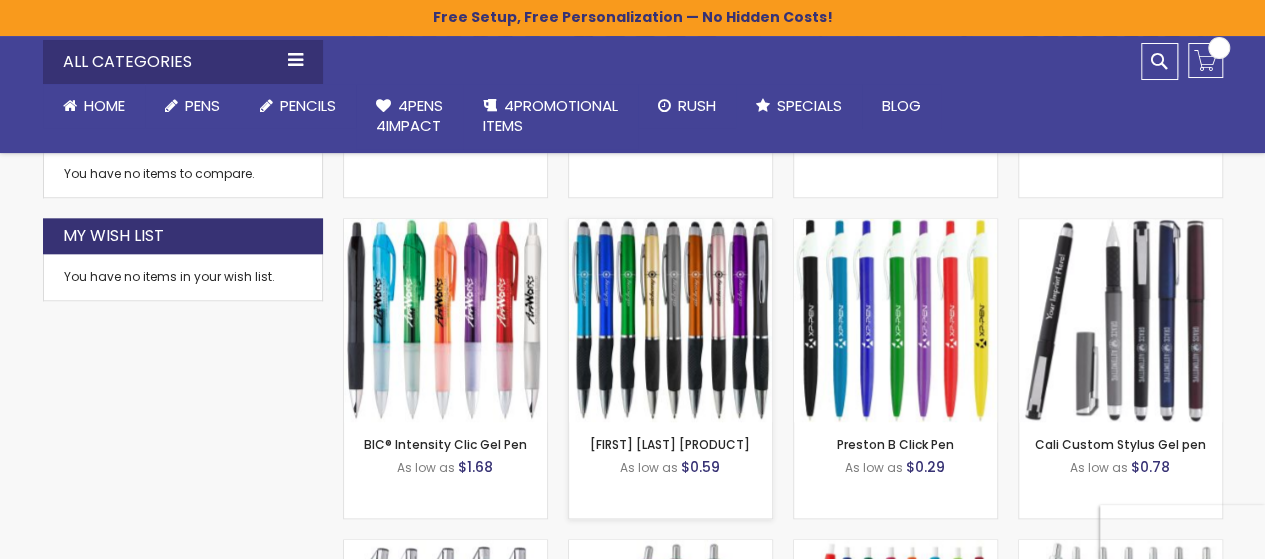 click at bounding box center [670, 320] 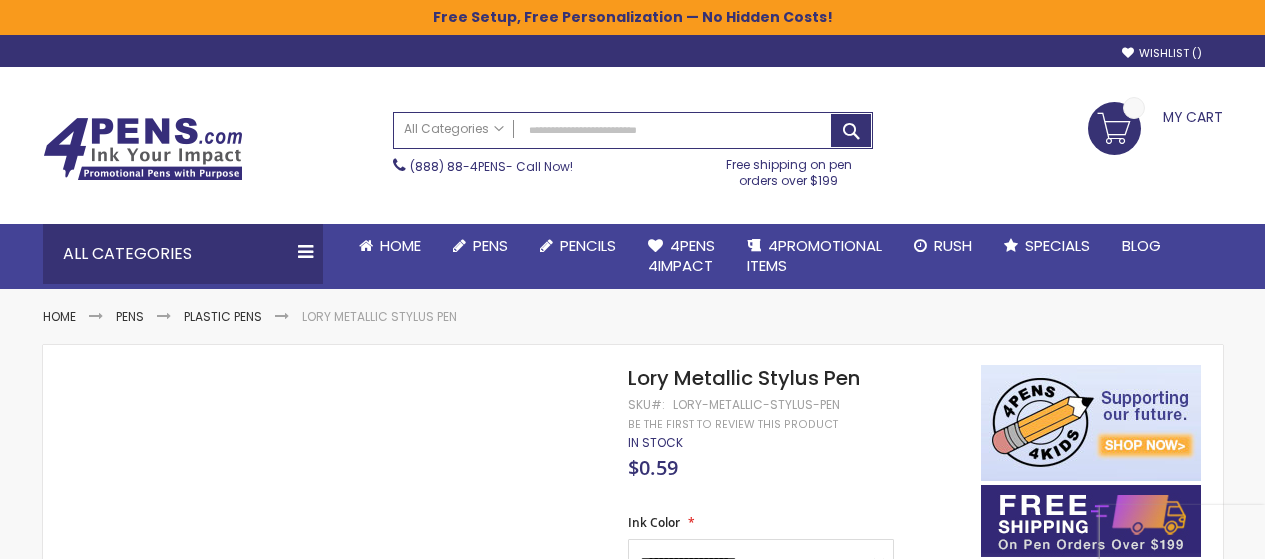 scroll, scrollTop: 0, scrollLeft: 0, axis: both 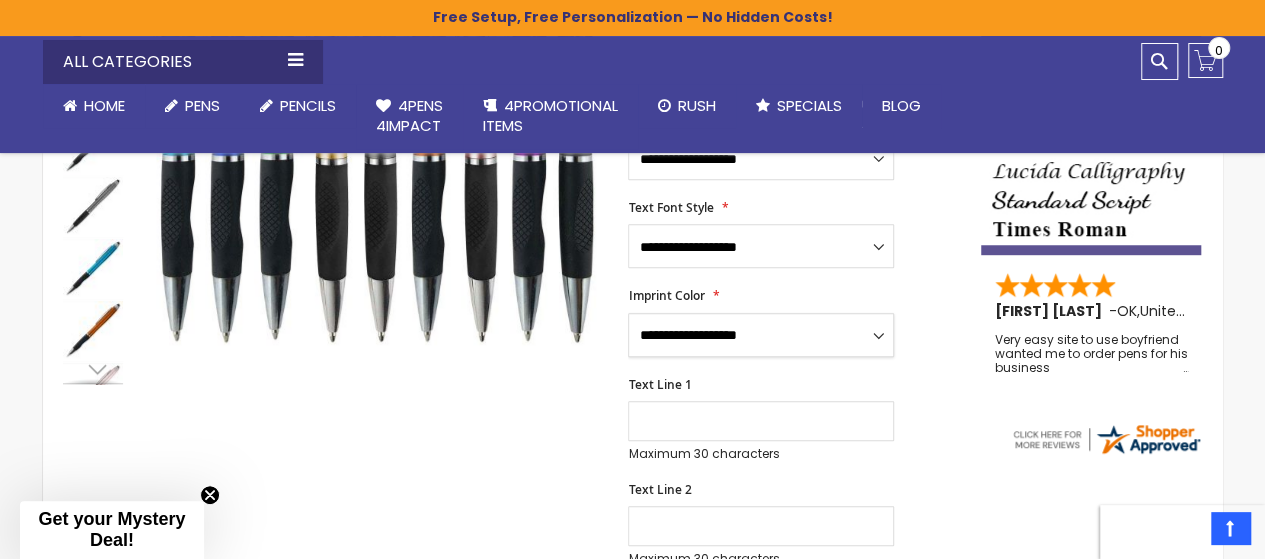 click on "**********" at bounding box center [761, 335] 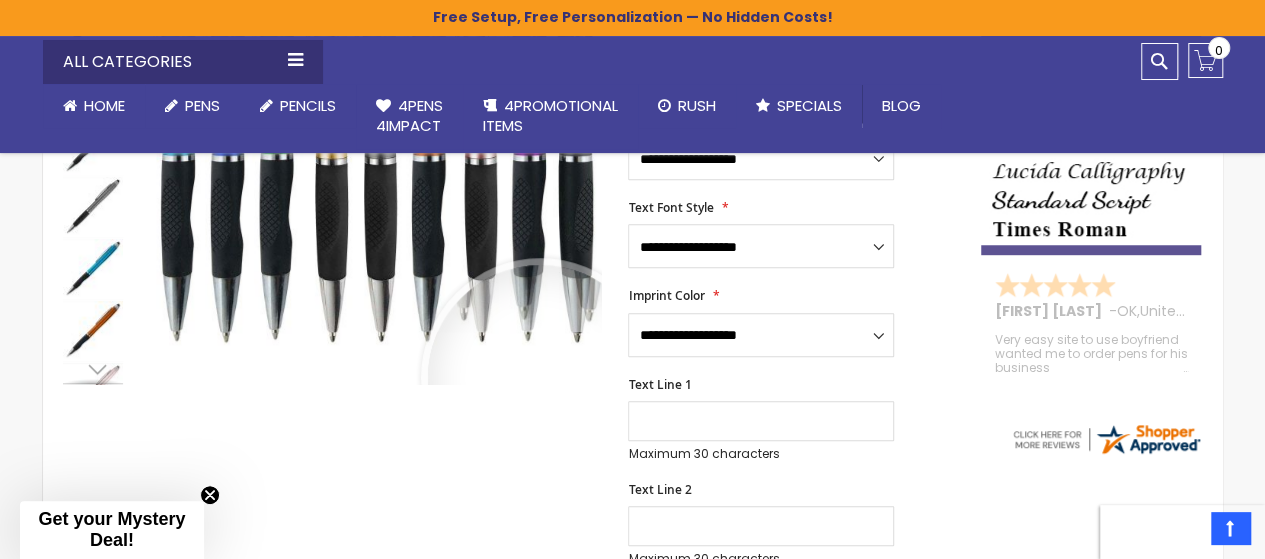 click on "Skip to the end of the images gallery
Skip to the beginning of the images gallery
Lory Metallic Stylus Pen
SKU
Lory-Metallic-Stylus-Pen
Be the first to review this product
In stock" at bounding box center [512, 705] 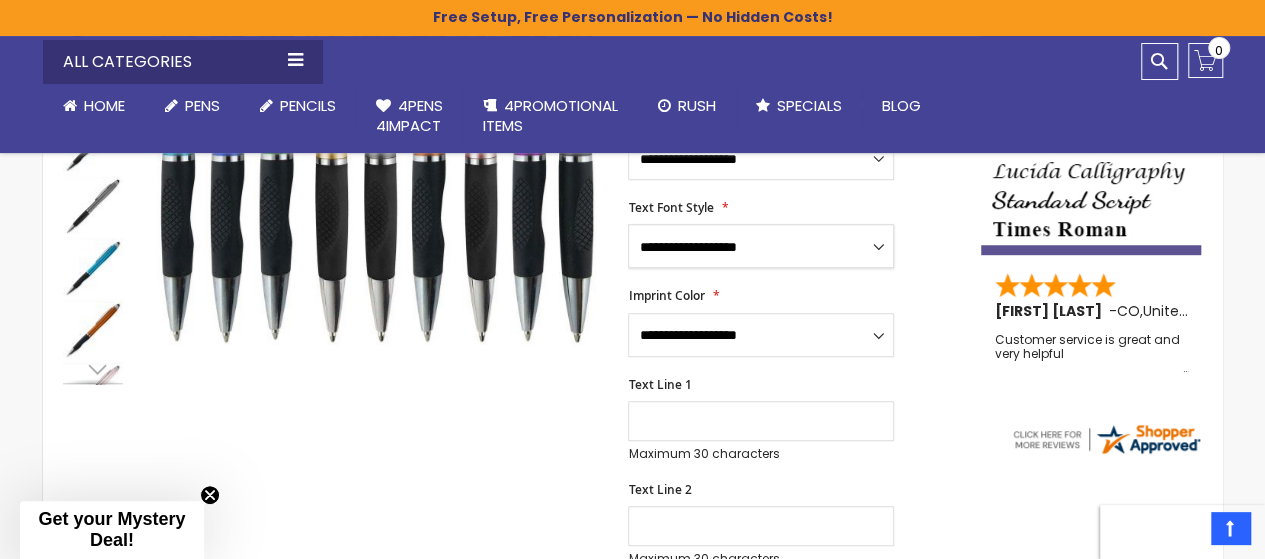 click on "**********" at bounding box center [761, 246] 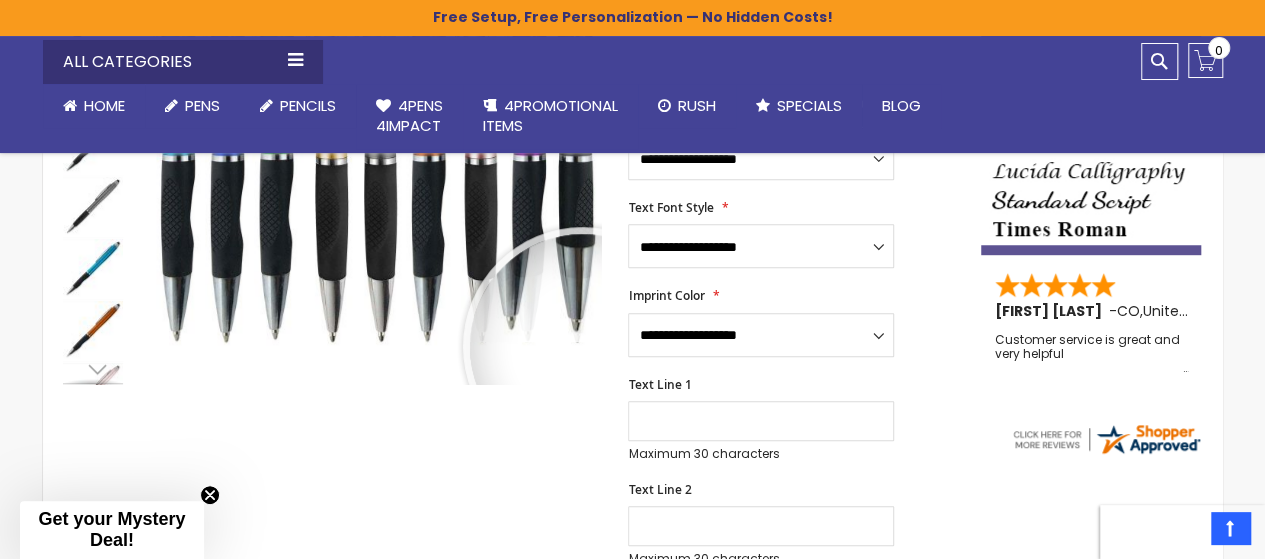 click on "Skip to the end of the images gallery
Skip to the beginning of the images gallery
Lory Metallic Stylus Pen
SKU
Lory-Metallic-Stylus-Pen
Be the first to review this product
In stock" at bounding box center [512, 705] 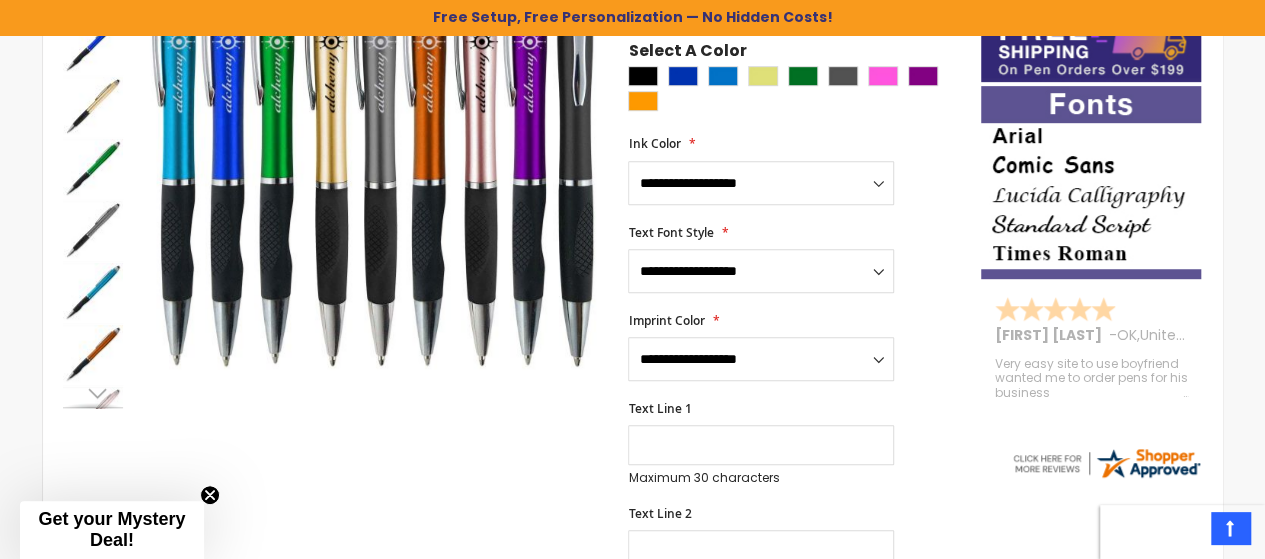 scroll, scrollTop: 0, scrollLeft: 0, axis: both 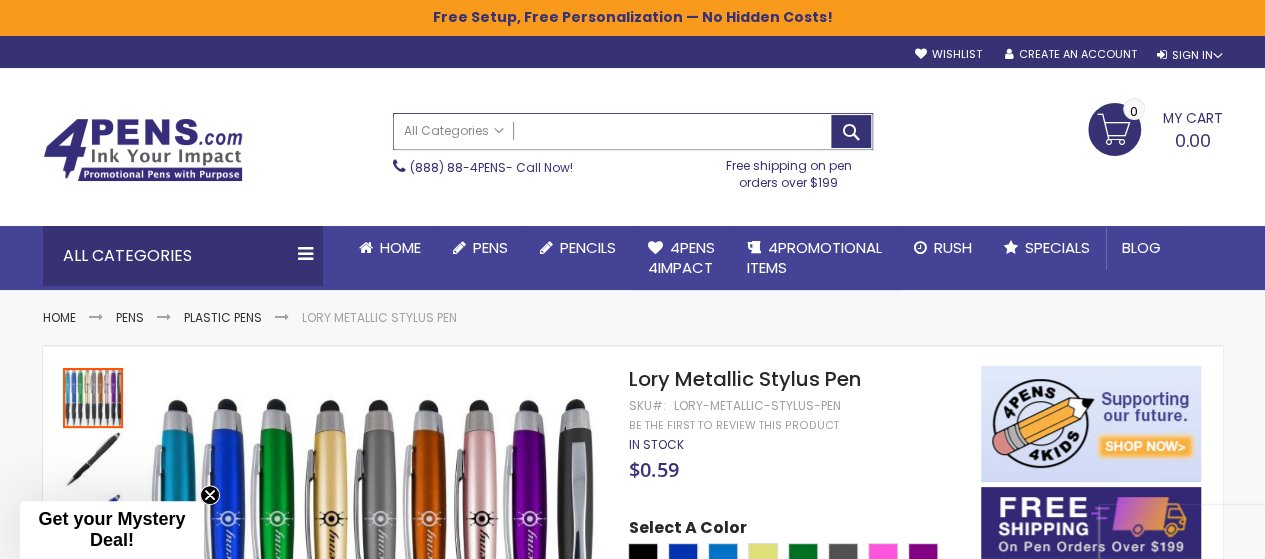 click on "Search" at bounding box center (633, 131) 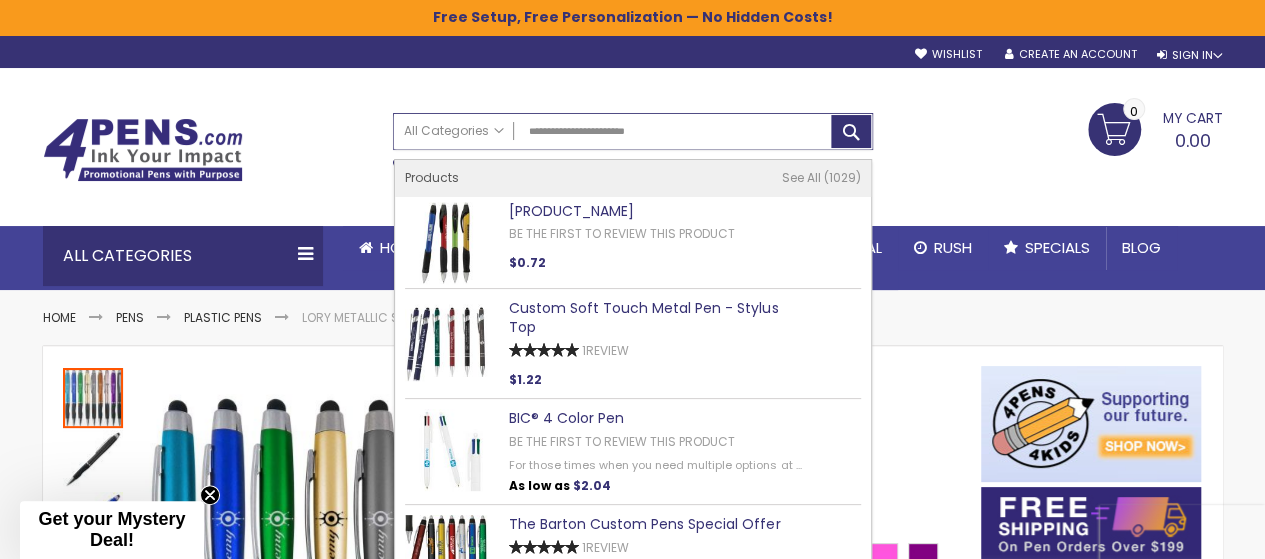 type on "**********" 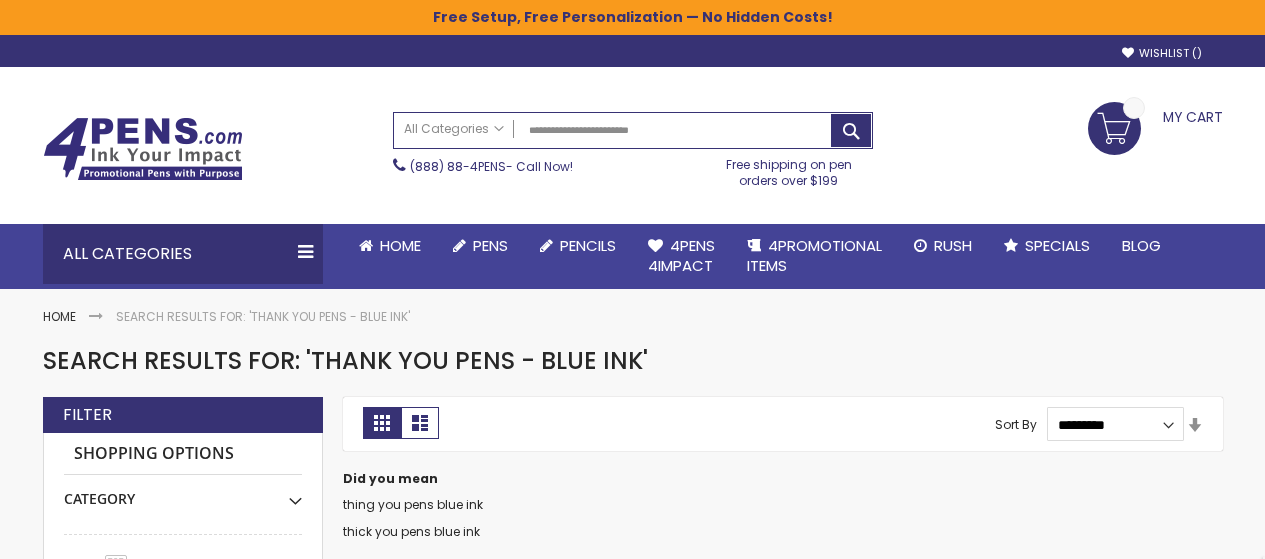 scroll, scrollTop: 0, scrollLeft: 0, axis: both 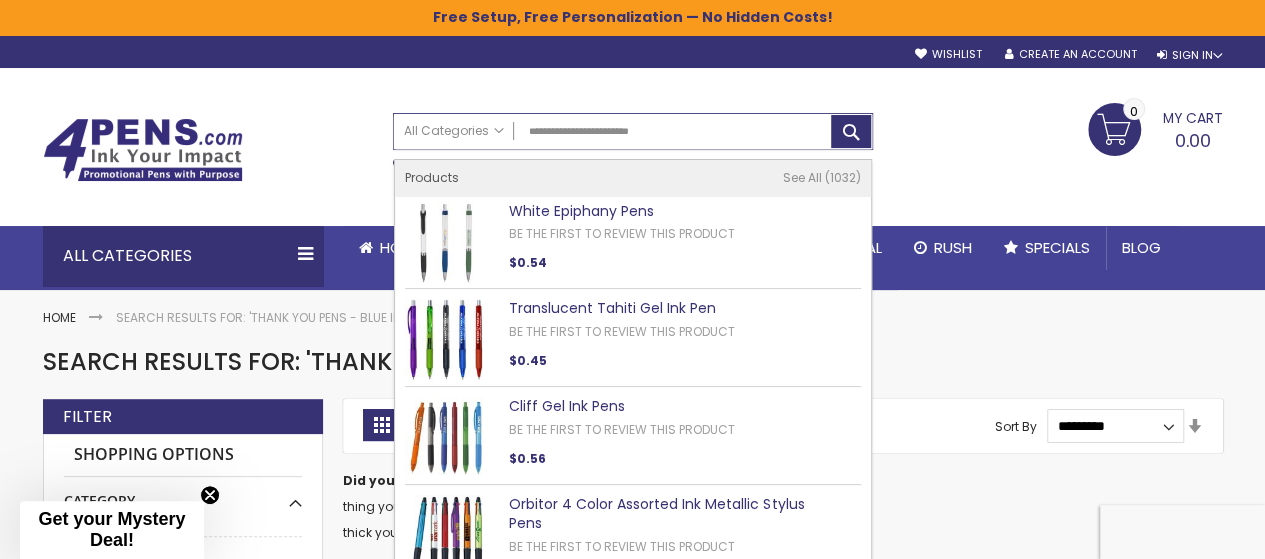 click on "**********" at bounding box center [633, 131] 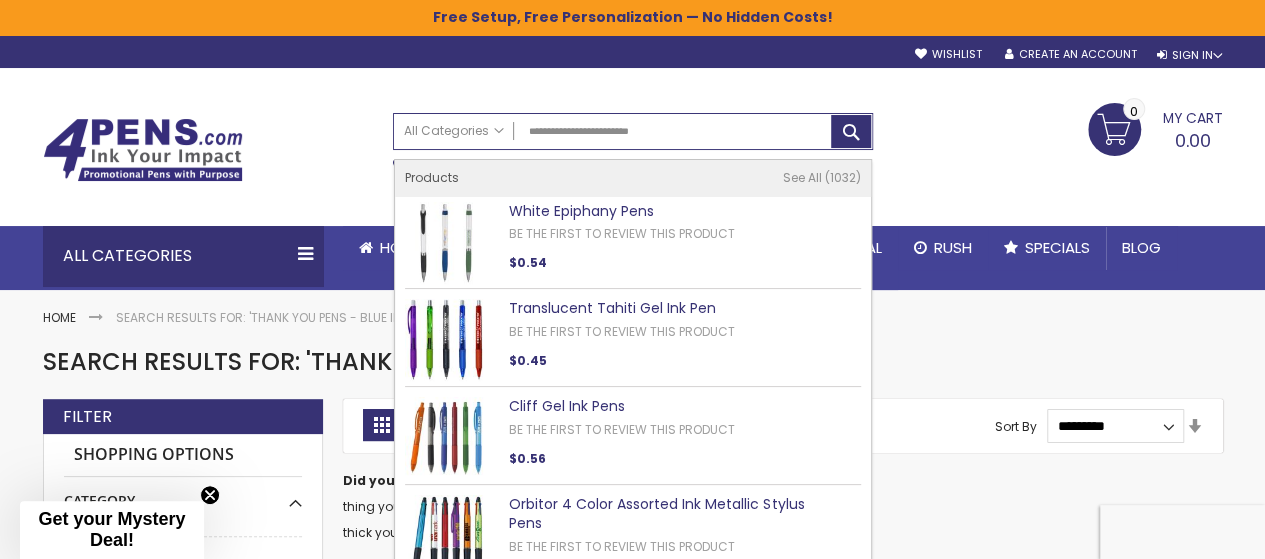 click on "Search results for: 'thank you pens - blue ink'
Checkout as a new customer
Creating an account has many benefits:
See order and shipping status
Track order history
Check out faster
Email Address
Password" at bounding box center (633, 1836) 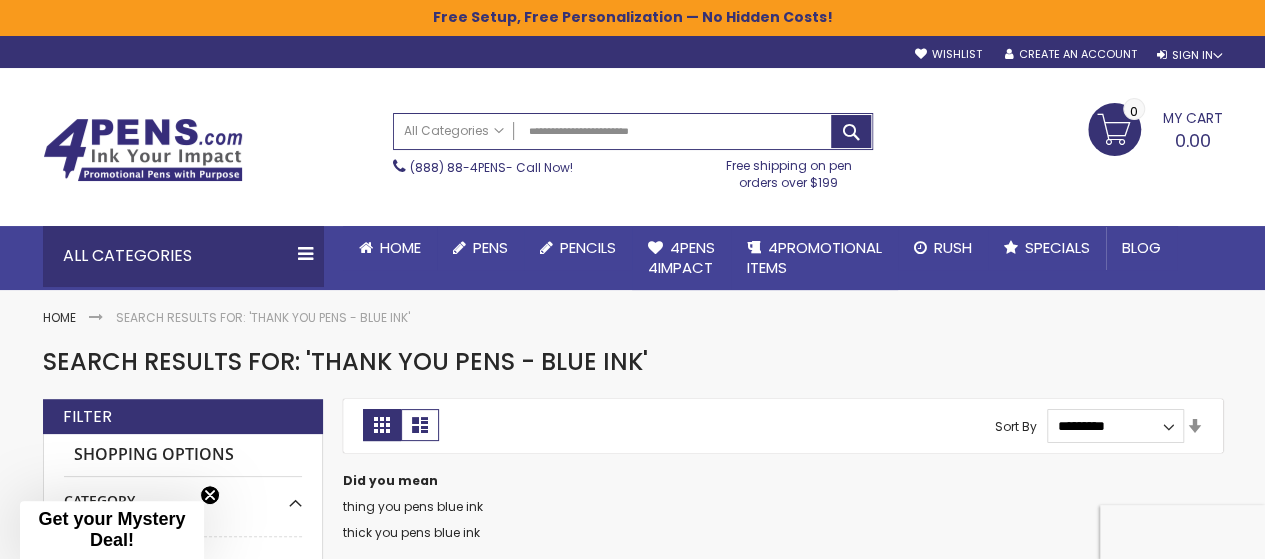 type on "**********" 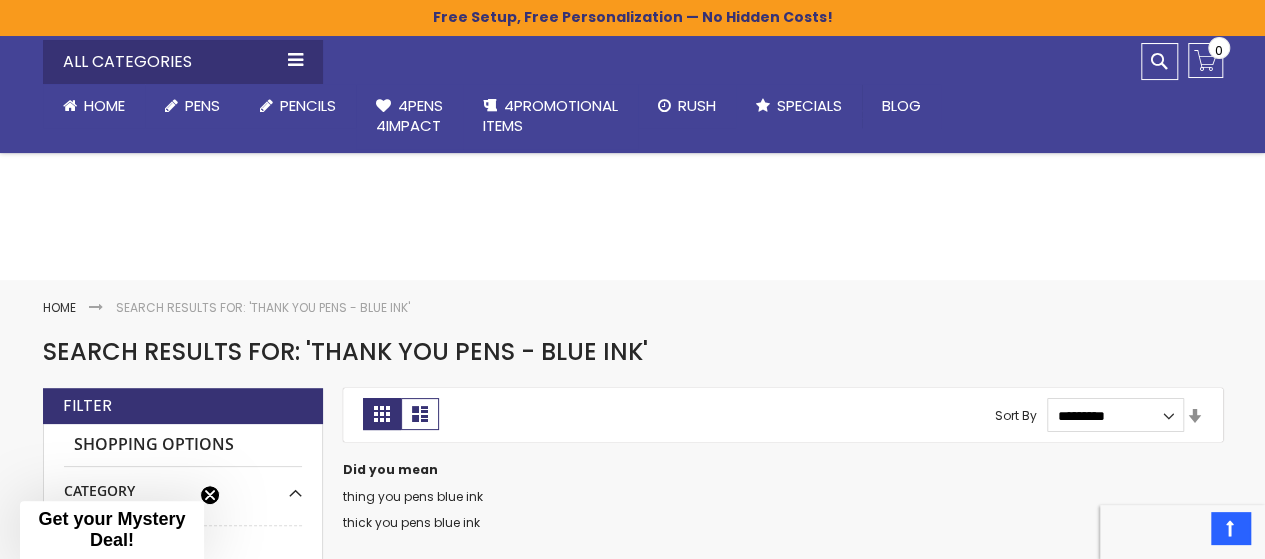 scroll, scrollTop: 0, scrollLeft: 0, axis: both 